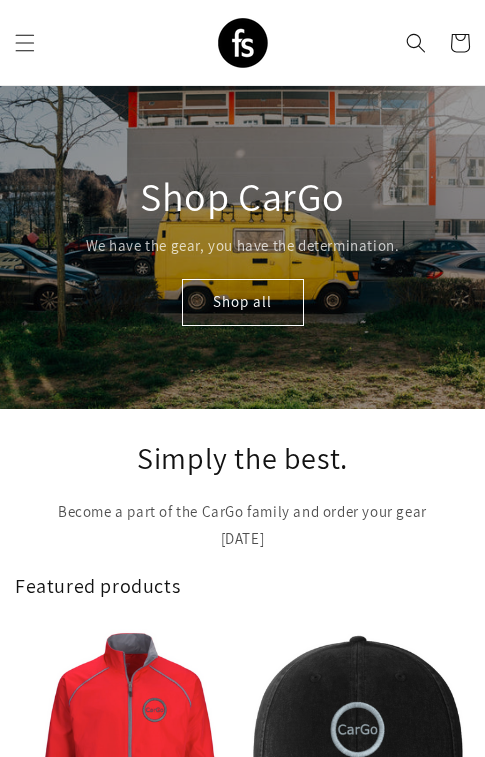 scroll, scrollTop: 0, scrollLeft: 0, axis: both 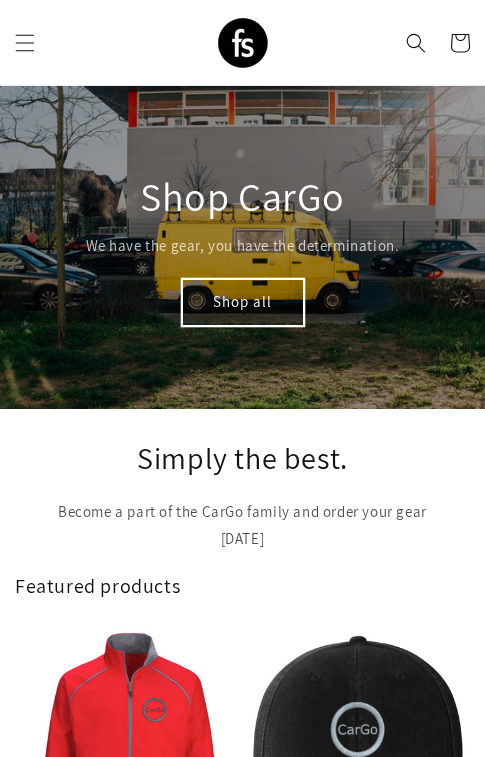 click on "Shop all" at bounding box center [243, 302] 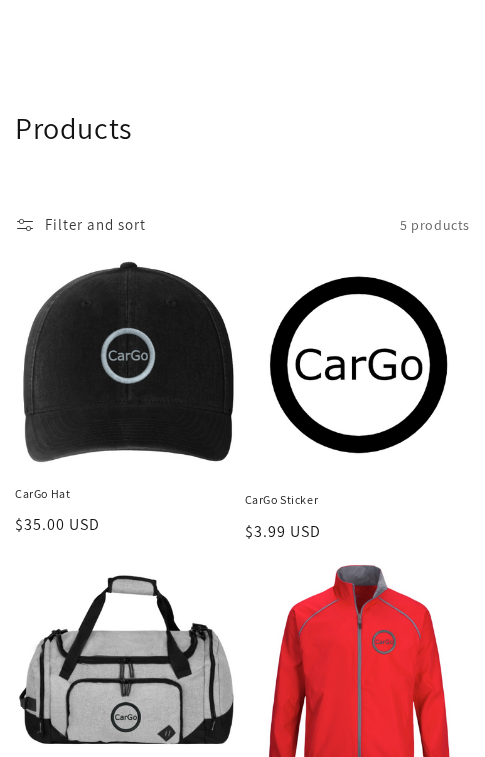 scroll, scrollTop: 659, scrollLeft: 0, axis: vertical 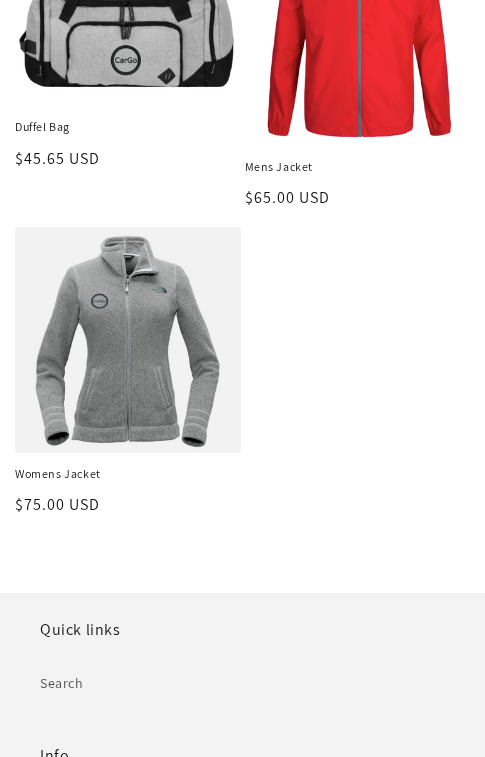 click on "Womens Jacket" at bounding box center [128, 474] 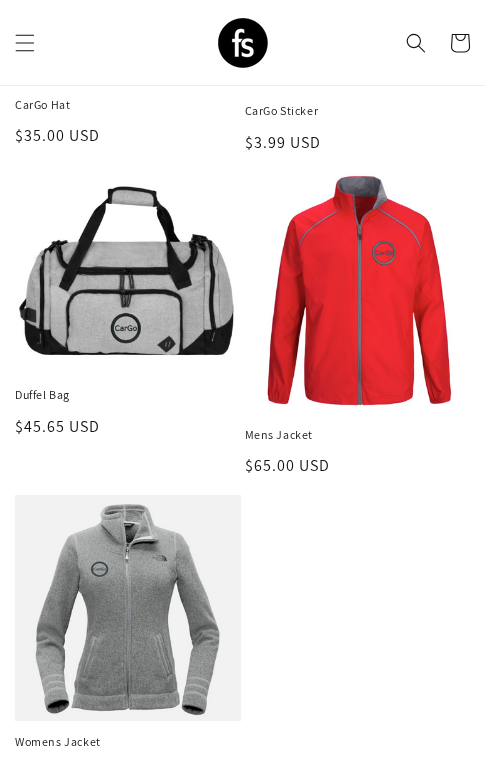 scroll, scrollTop: 344, scrollLeft: 0, axis: vertical 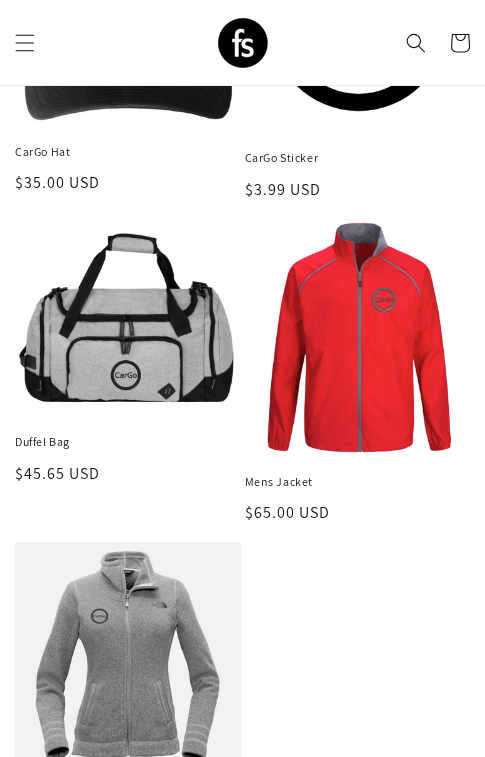 click on "Mens Jacket" at bounding box center [358, 482] 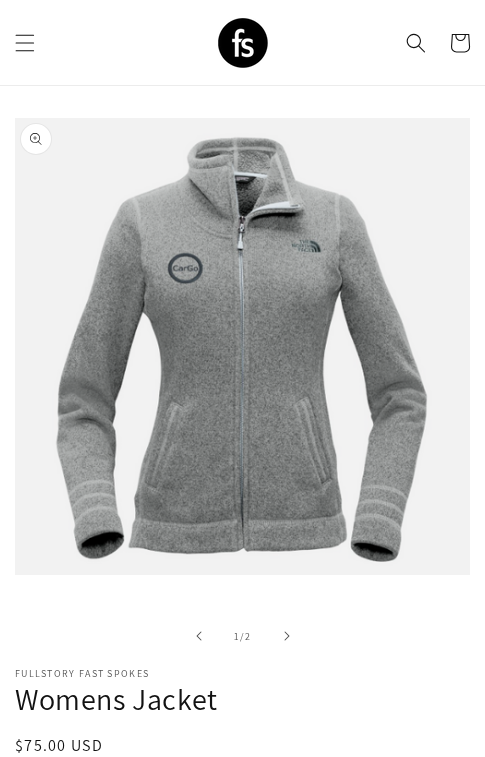 scroll, scrollTop: 0, scrollLeft: 0, axis: both 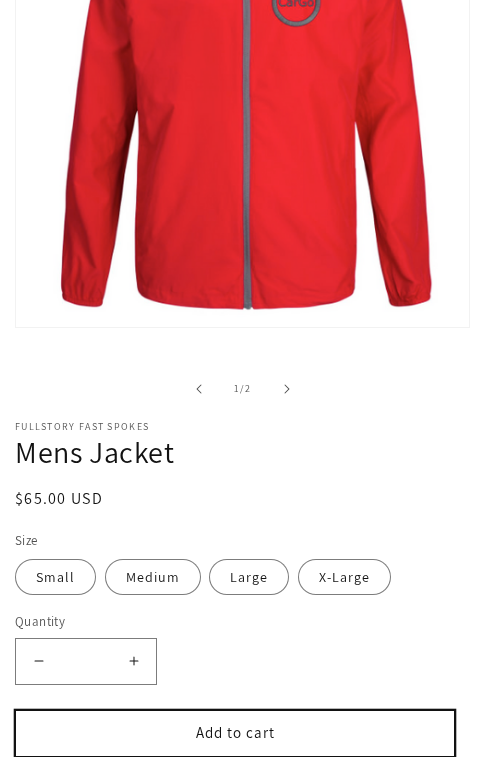 click on "Add to cart" at bounding box center (235, 733) 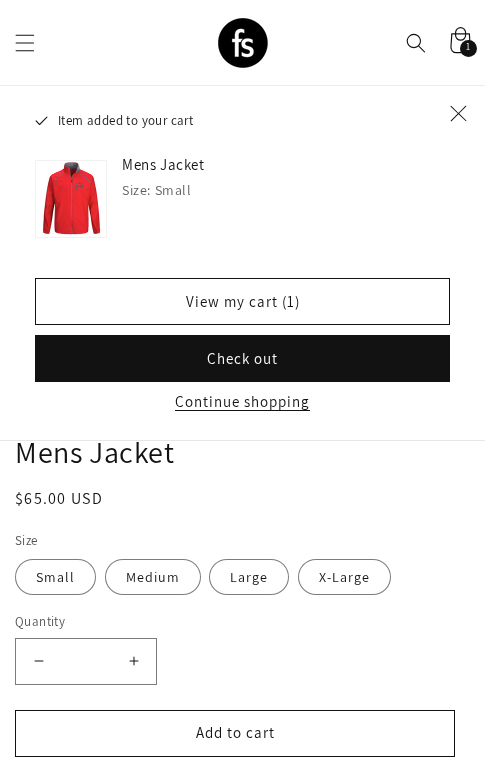 click 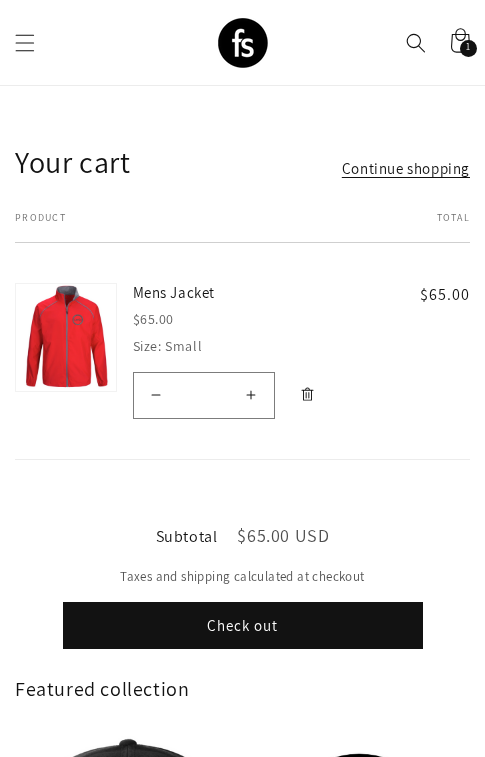 scroll, scrollTop: 0, scrollLeft: 0, axis: both 